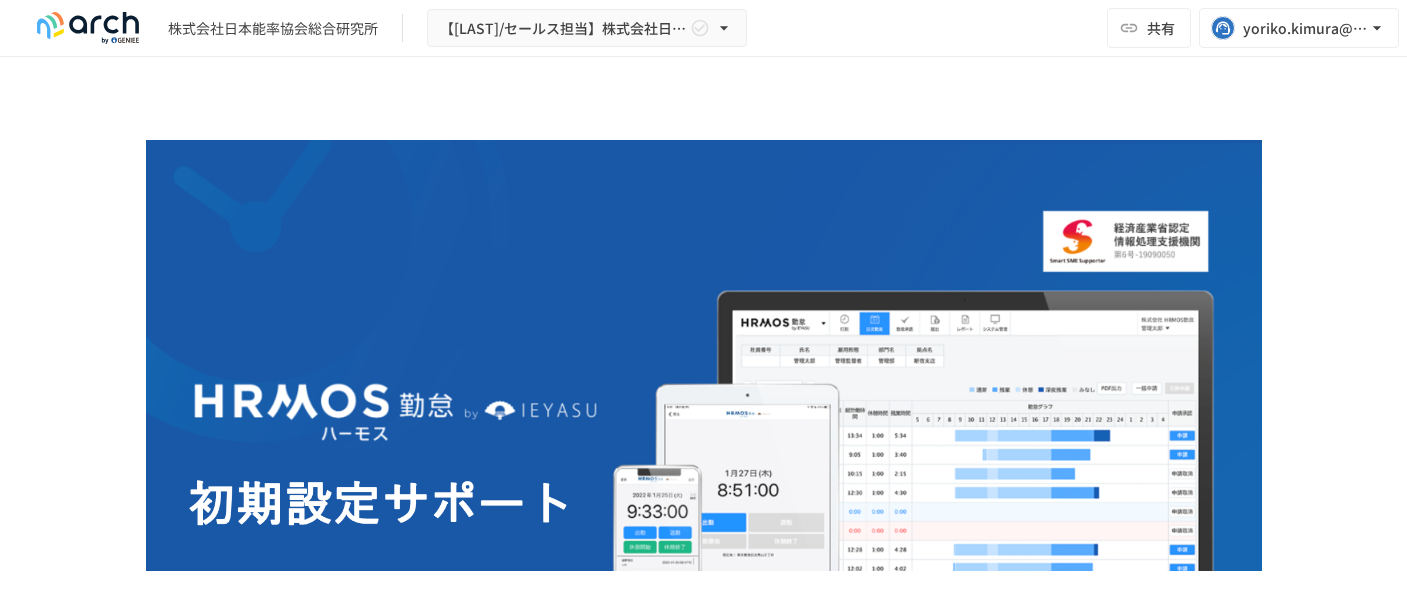 scroll, scrollTop: 0, scrollLeft: 0, axis: both 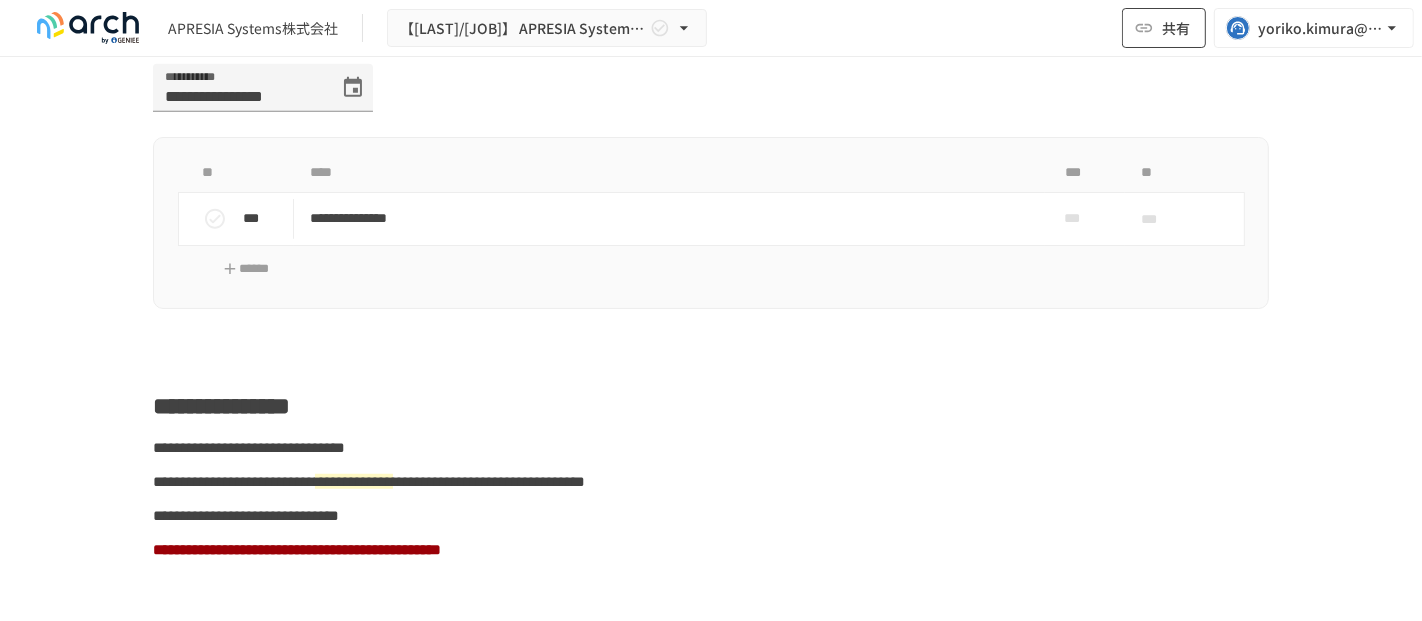 click on "共有" at bounding box center (1164, 28) 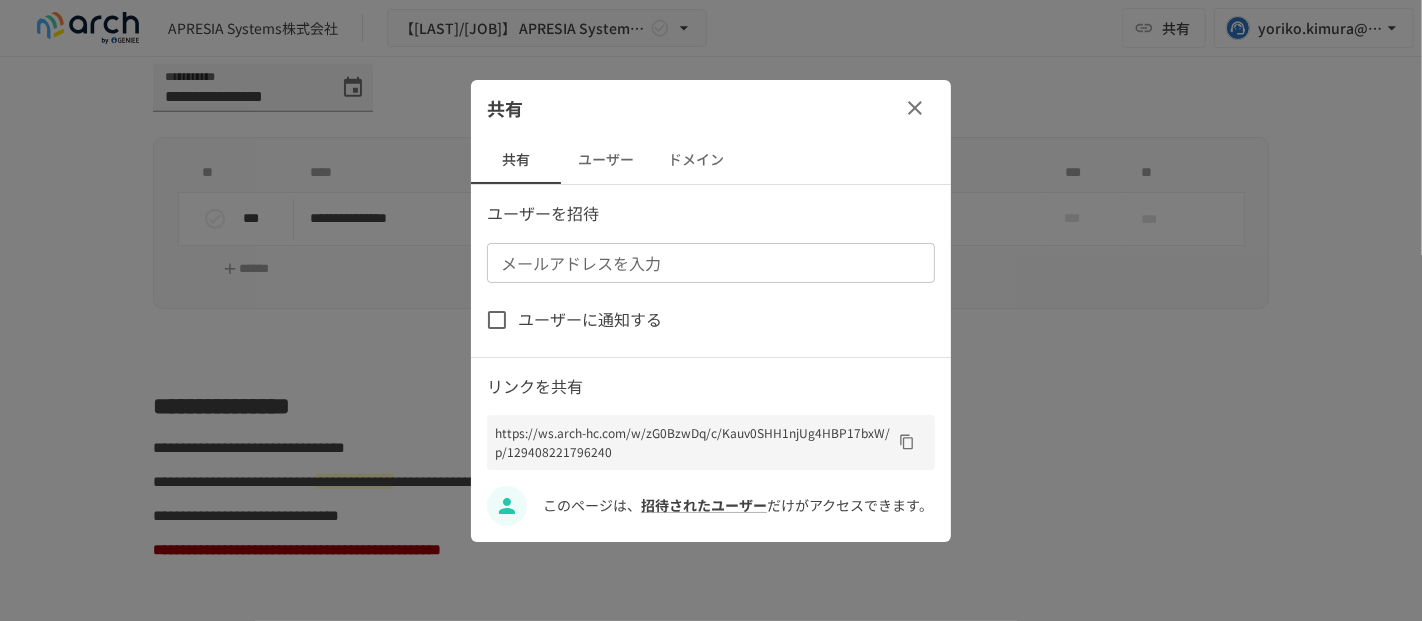 click on "ユーザー" at bounding box center (606, 160) 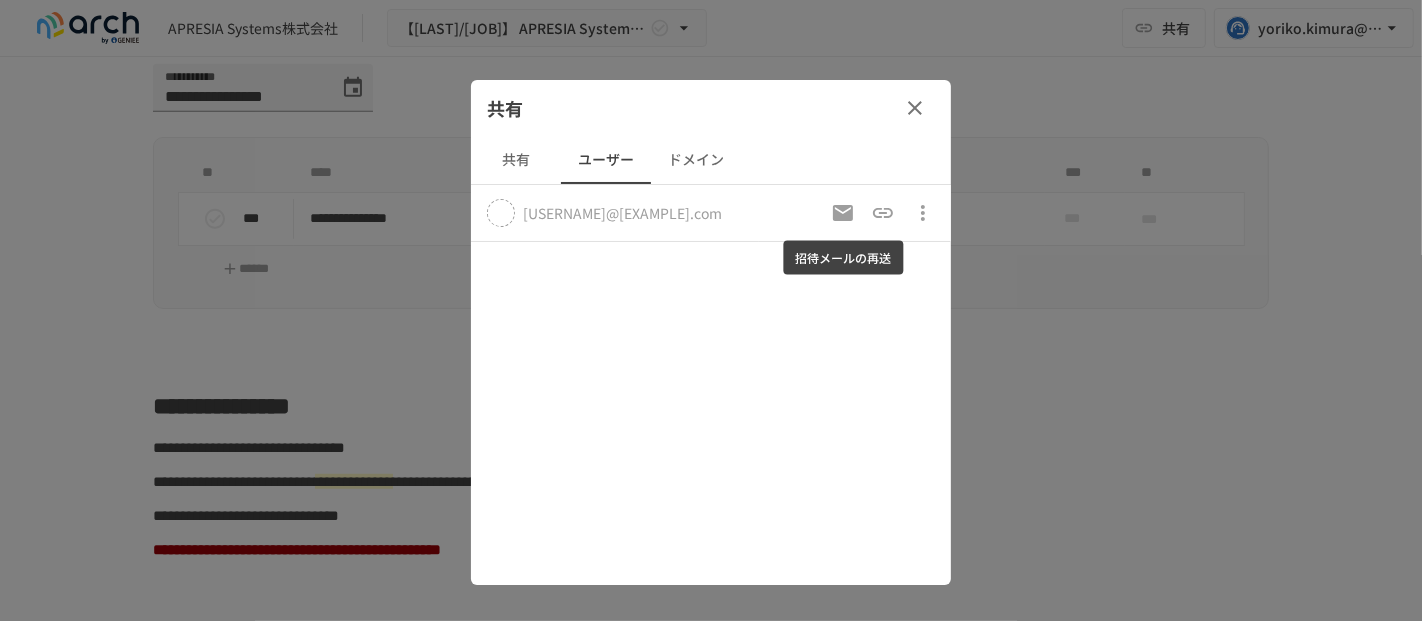 click 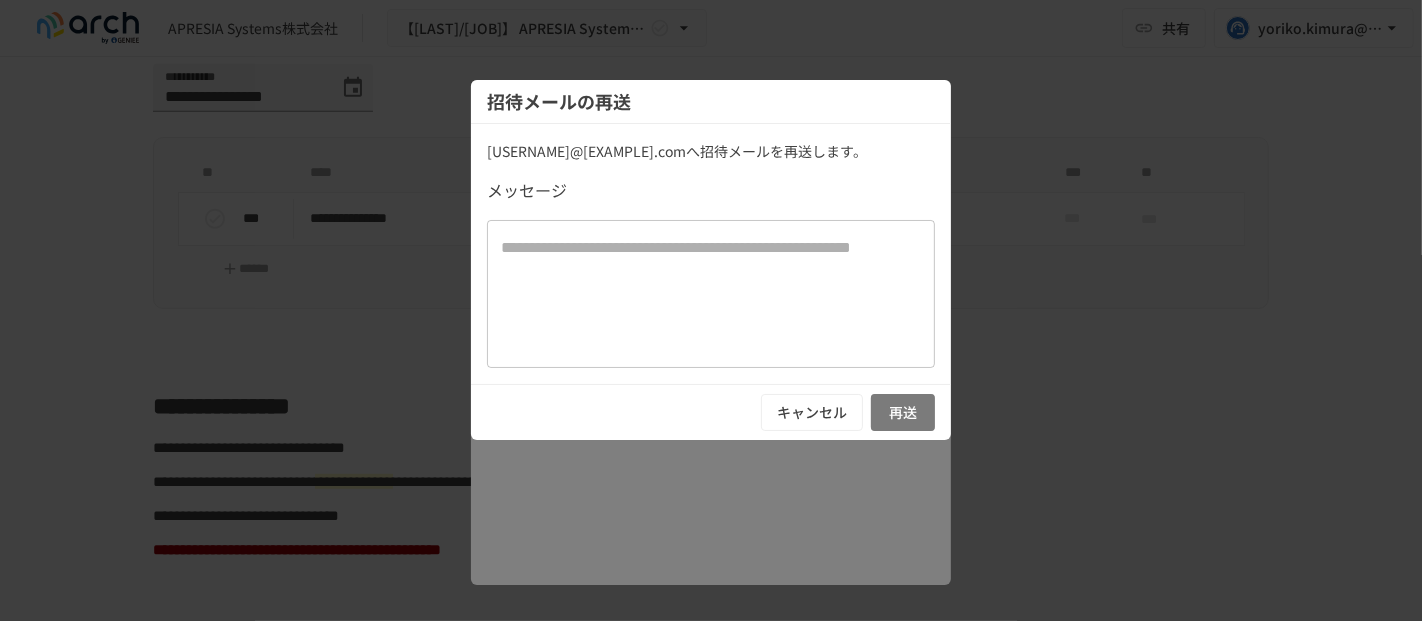 click on "再送" at bounding box center [903, 412] 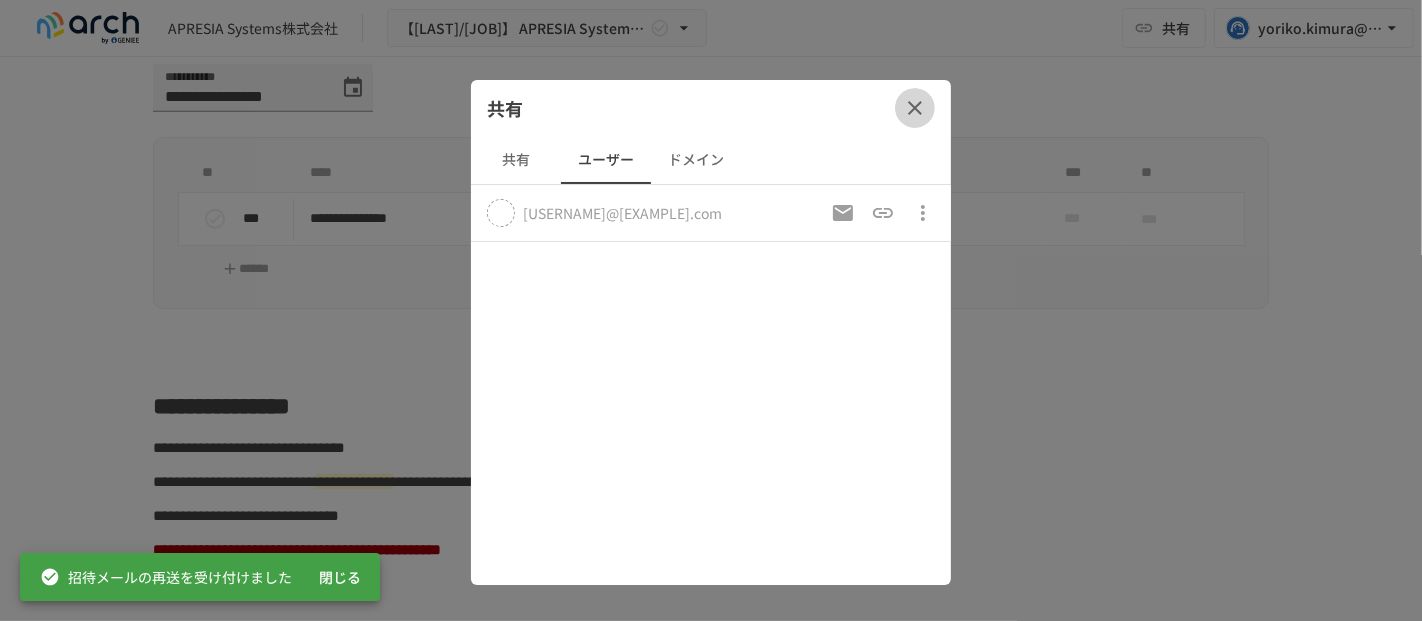 click 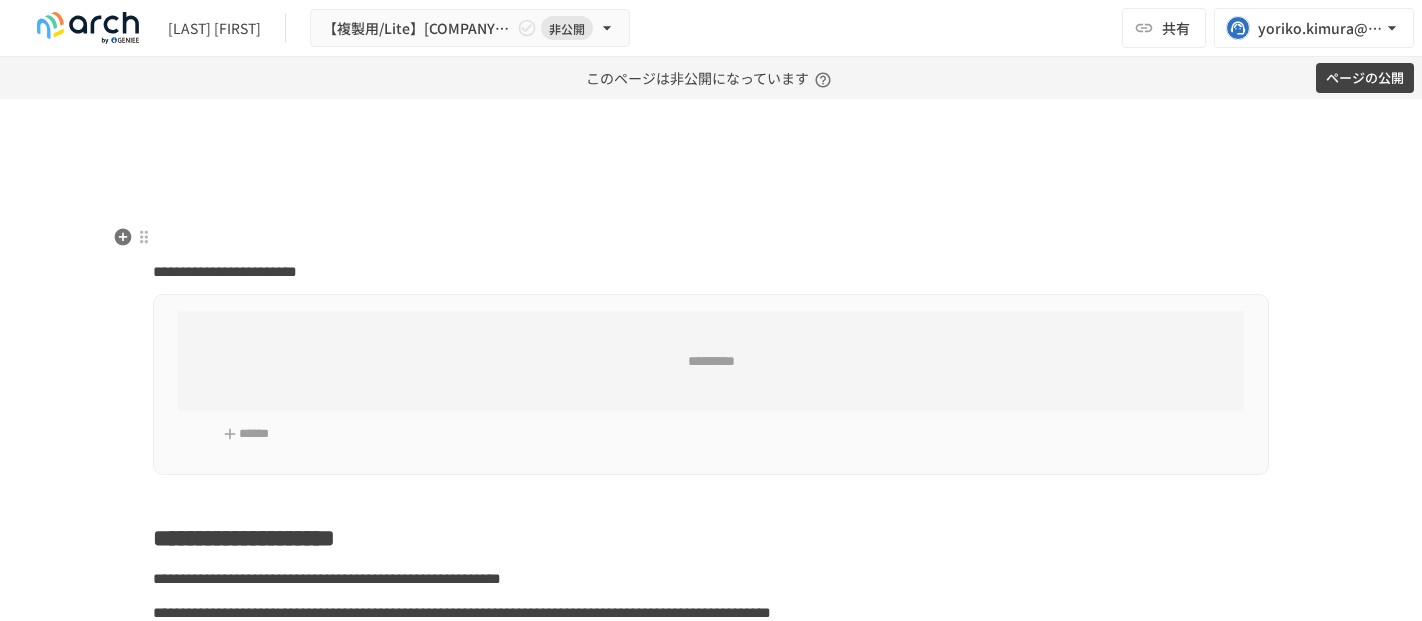 scroll, scrollTop: 0, scrollLeft: 0, axis: both 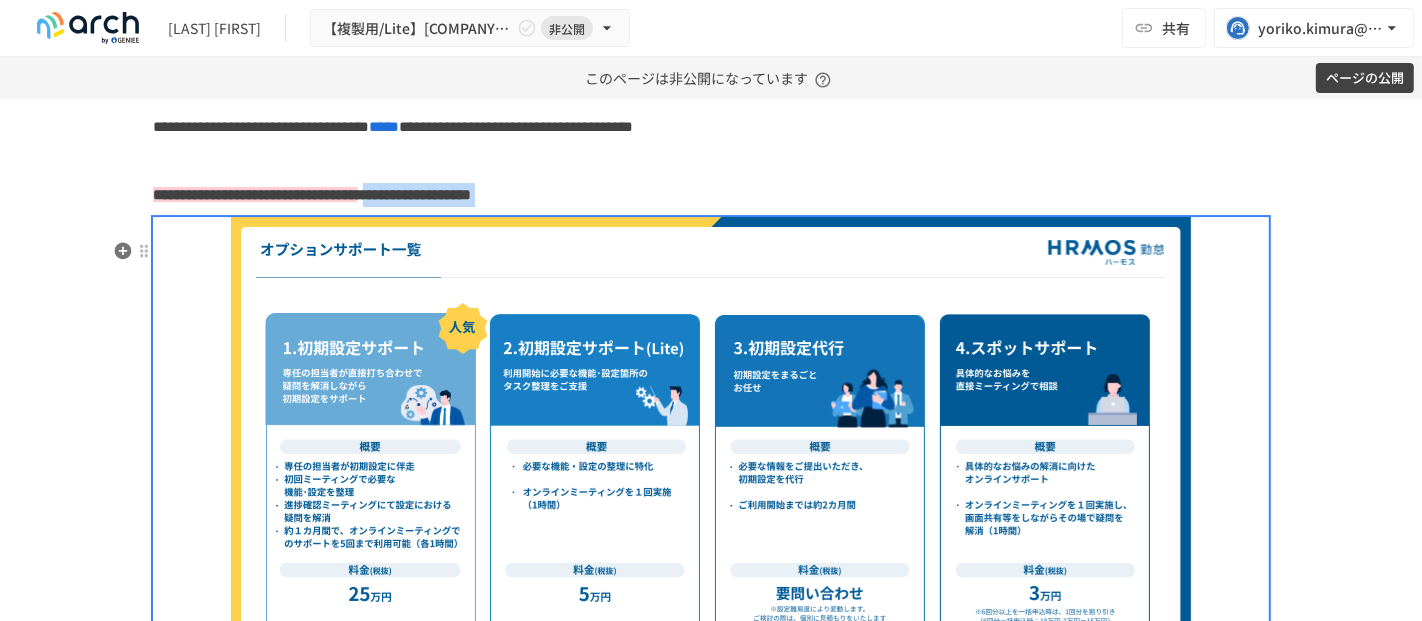 drag, startPoint x: 665, startPoint y: 250, endPoint x: 958, endPoint y: 265, distance: 293.3837 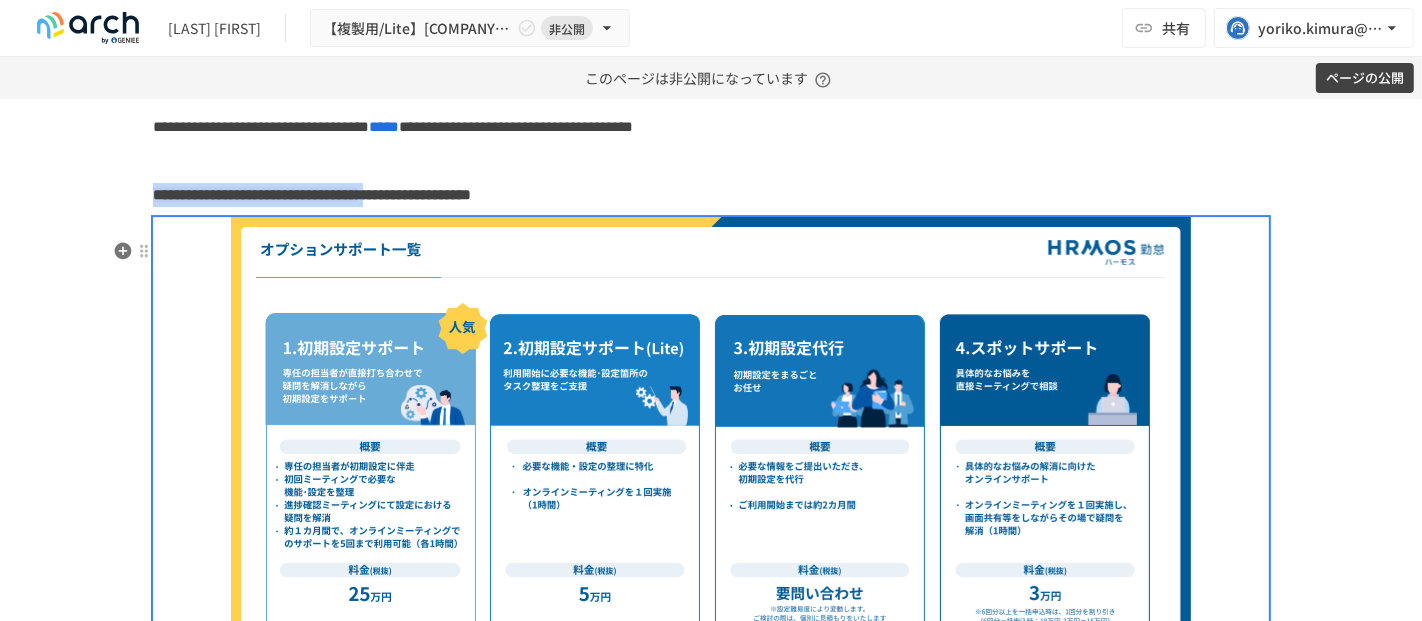 click on "**********" at bounding box center [414, 194] 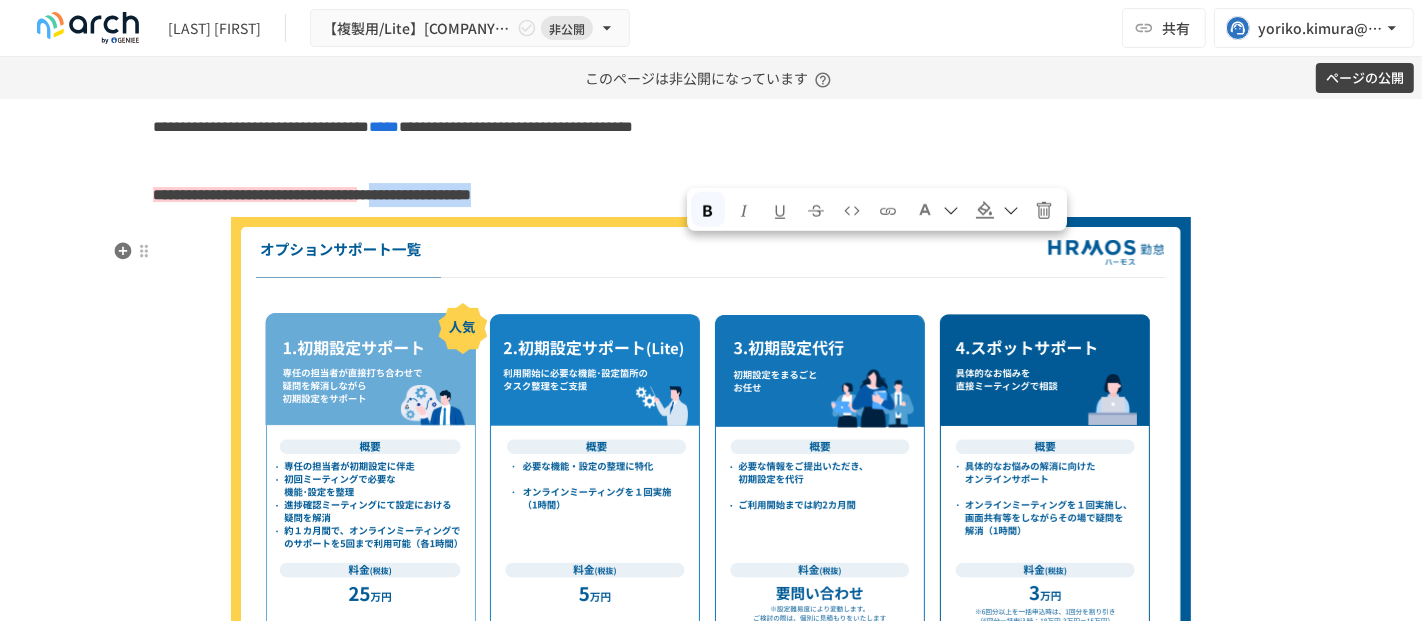 drag, startPoint x: 894, startPoint y: 244, endPoint x: 680, endPoint y: 242, distance: 214.00934 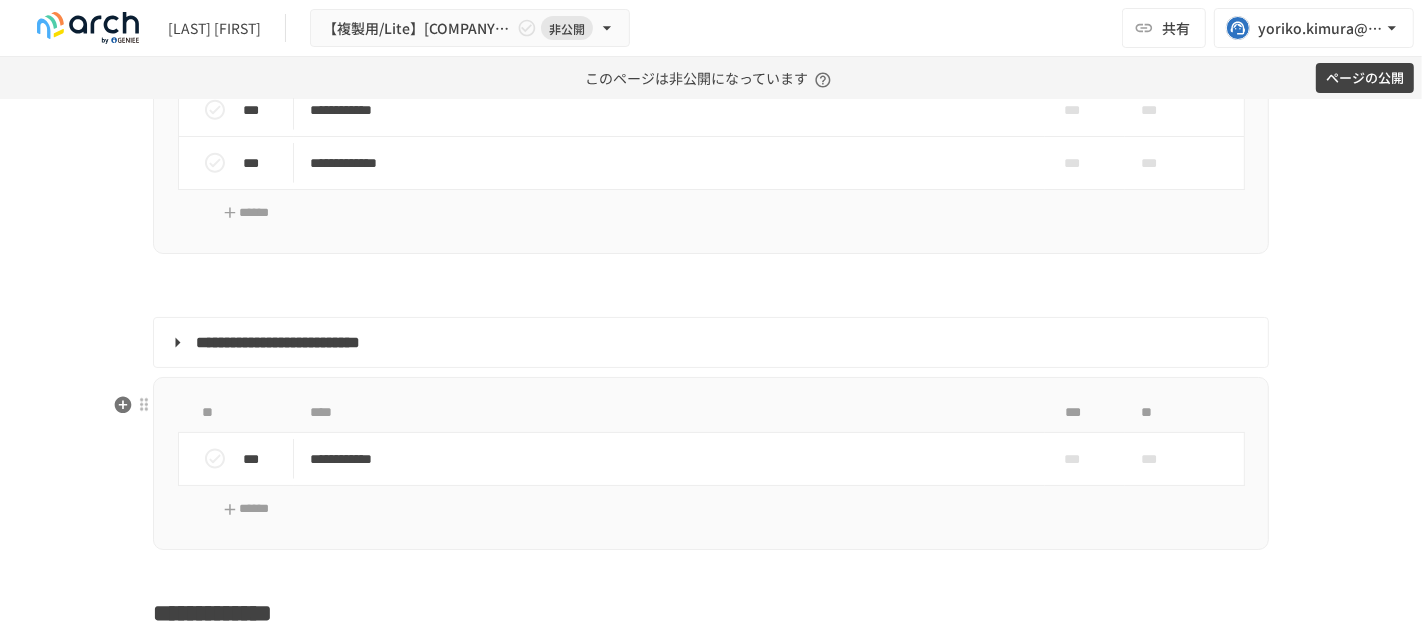 scroll, scrollTop: 2333, scrollLeft: 0, axis: vertical 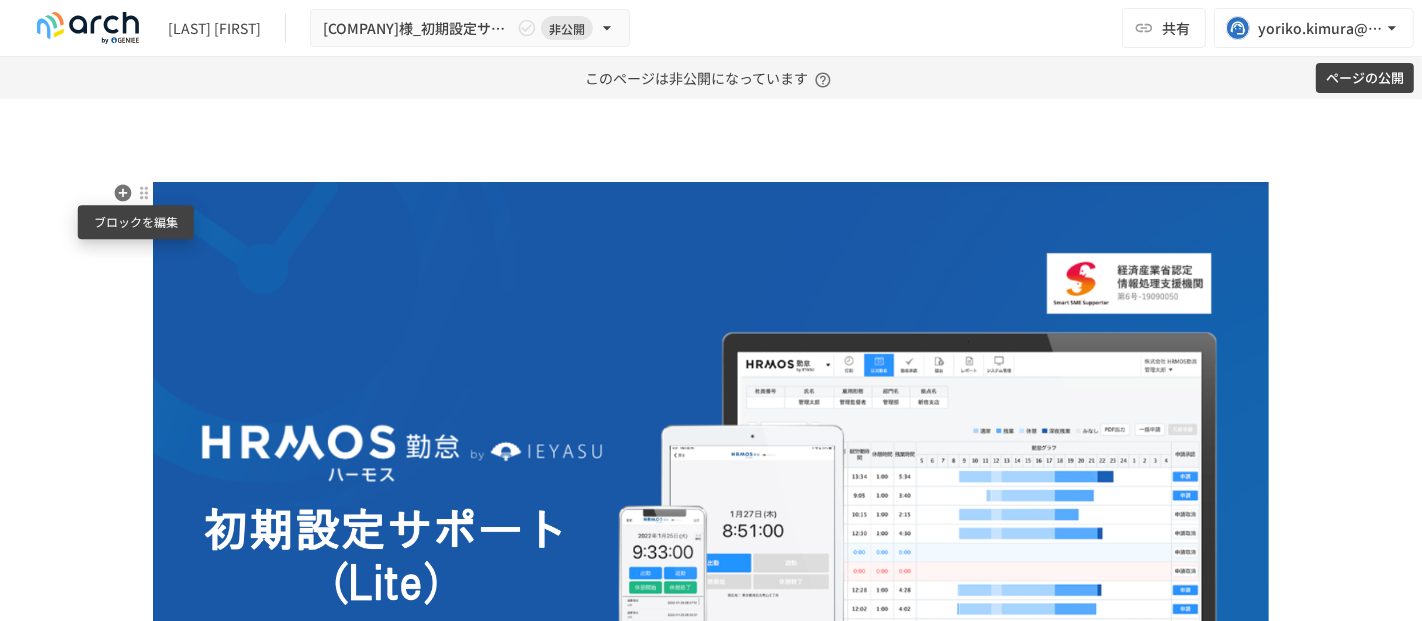 click at bounding box center (144, 193) 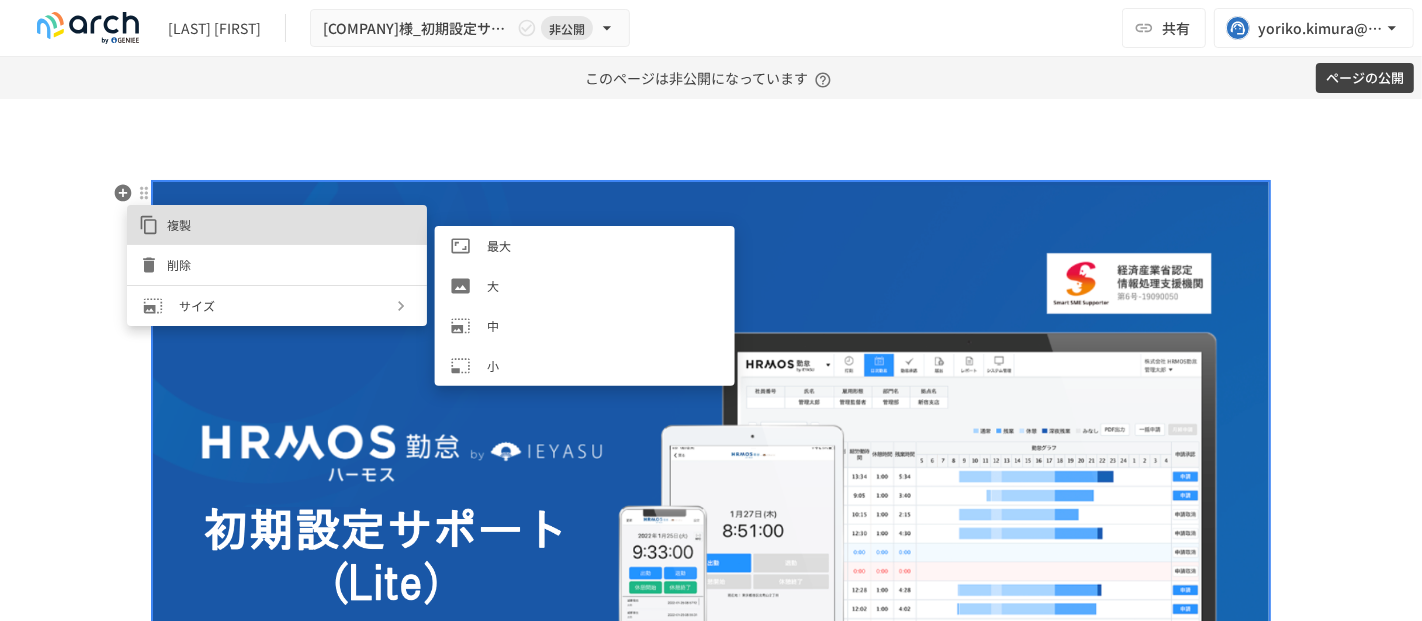 click on "大" at bounding box center (603, 285) 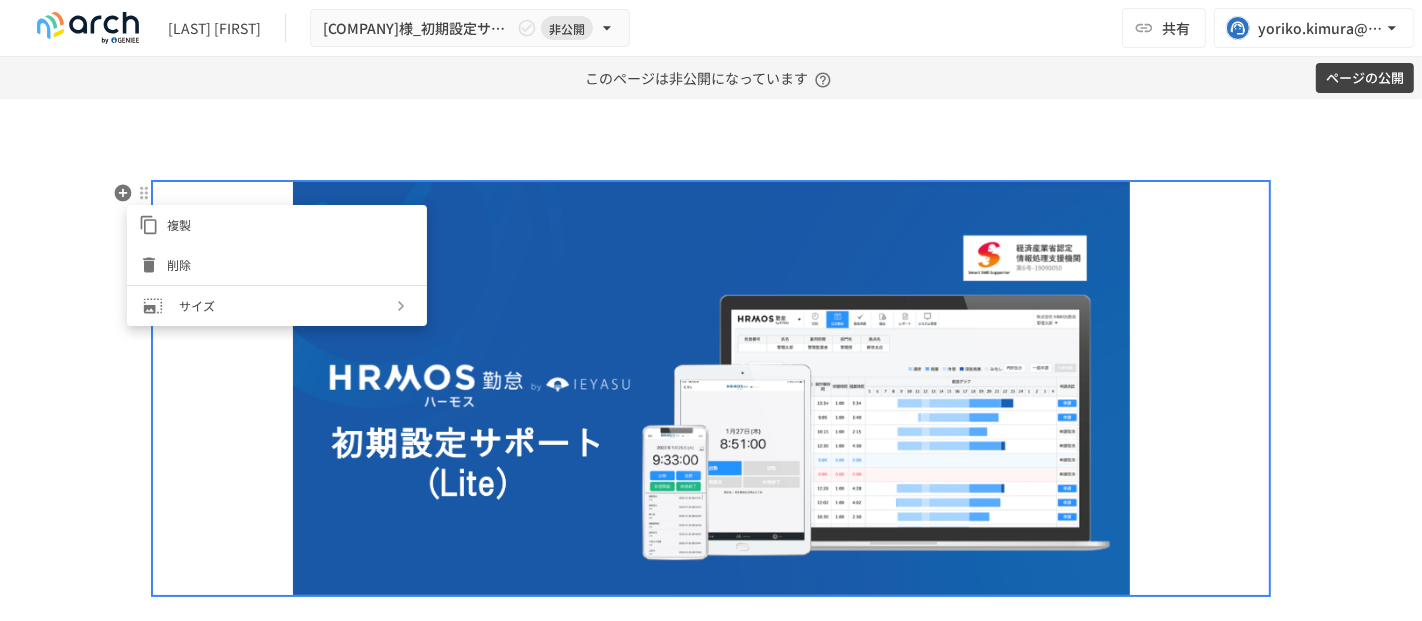 click at bounding box center [711, 310] 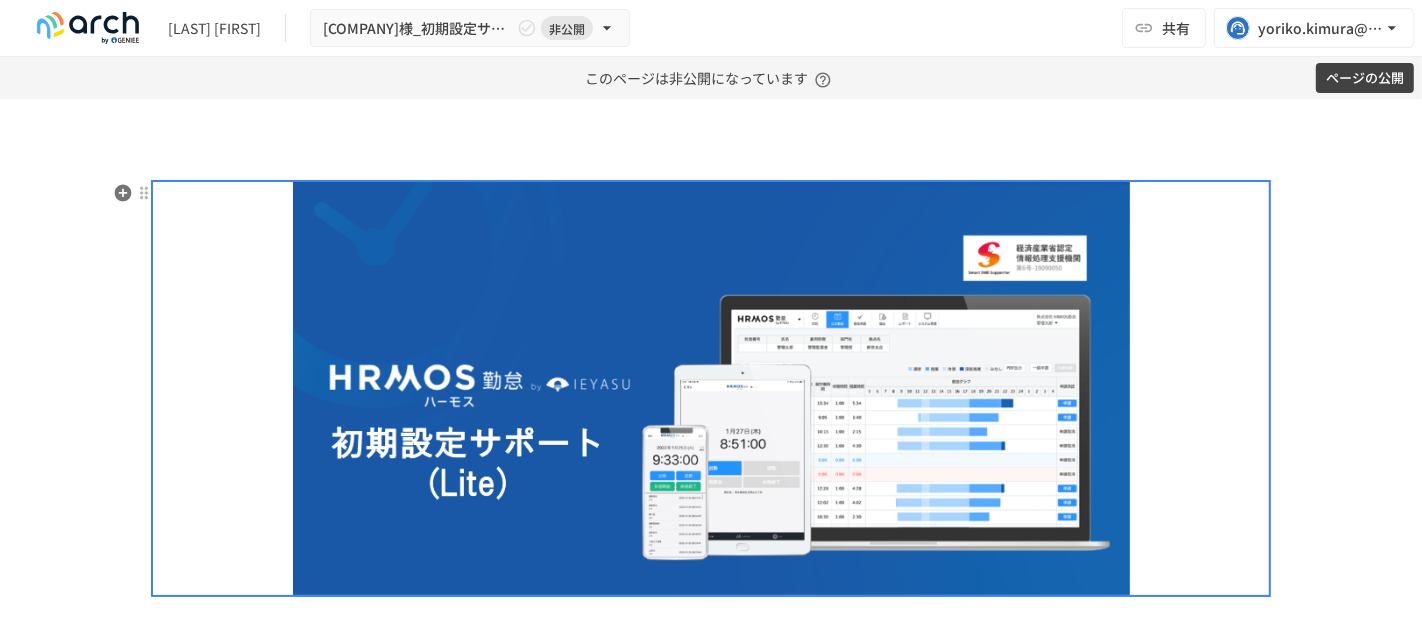 click on "**********" at bounding box center [711, 3481] 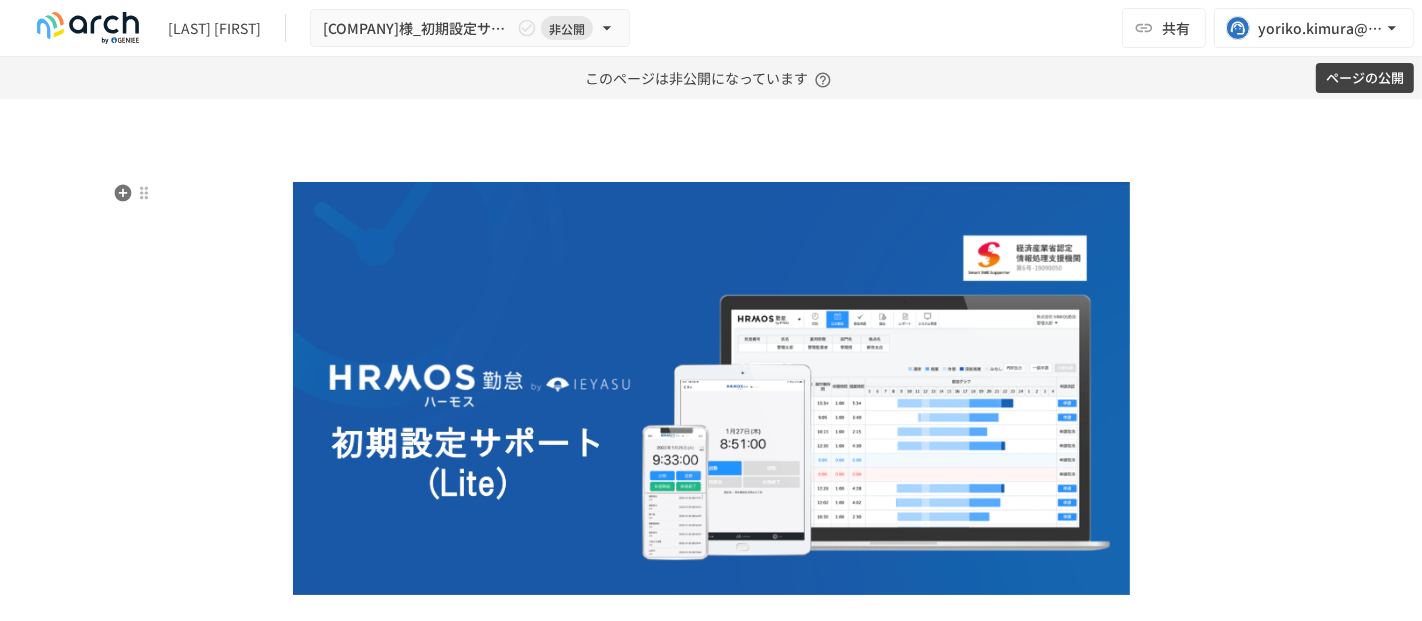 click on "**********" at bounding box center [711, 3351] 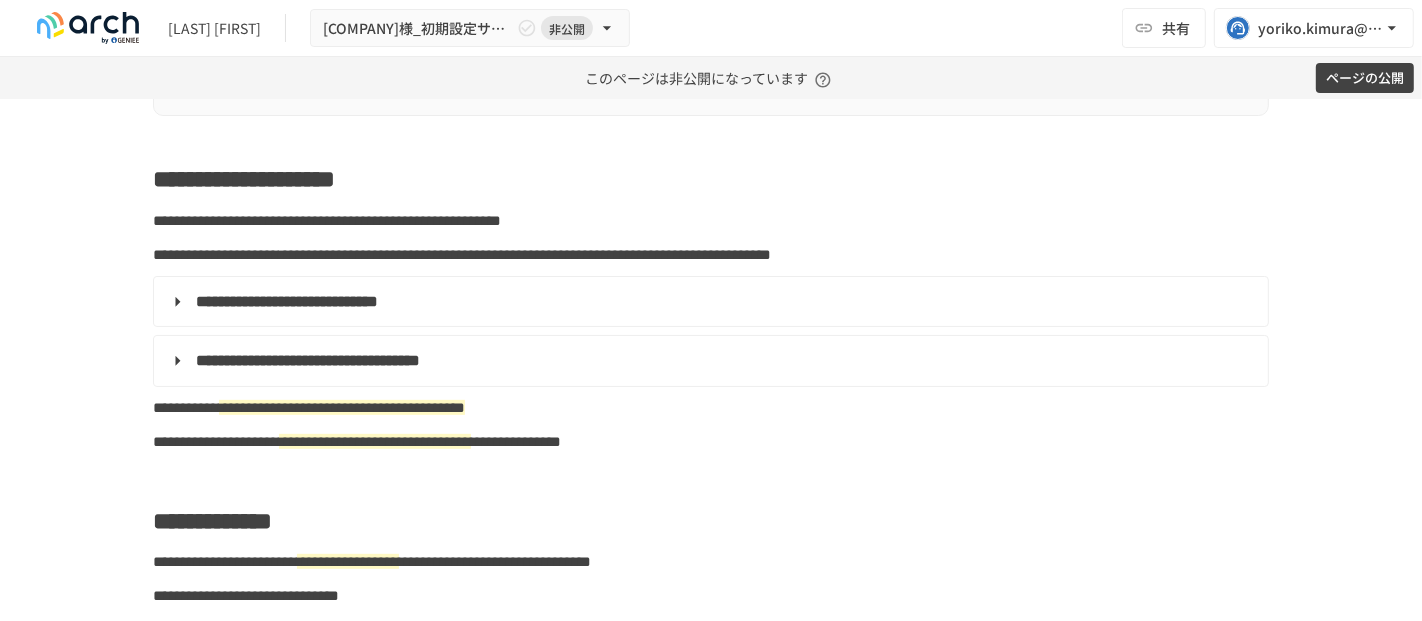 scroll, scrollTop: 782, scrollLeft: 0, axis: vertical 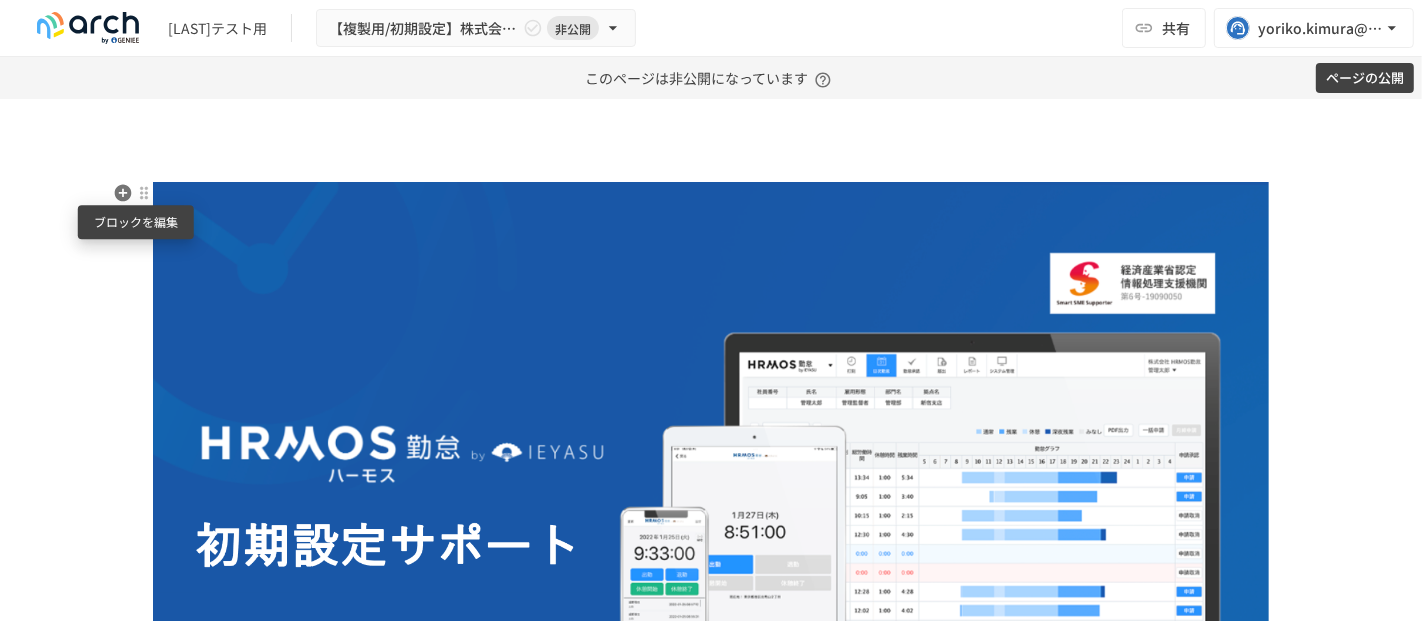 click at bounding box center (144, 193) 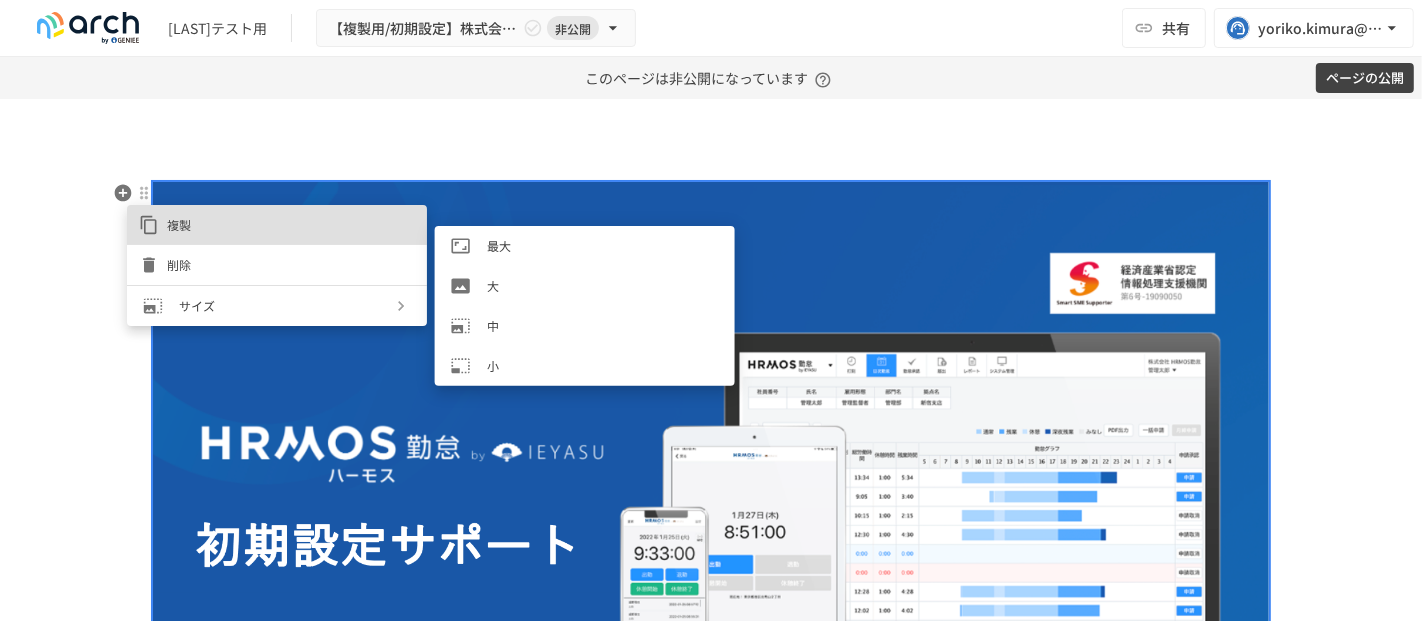 click on "大" at bounding box center [585, 286] 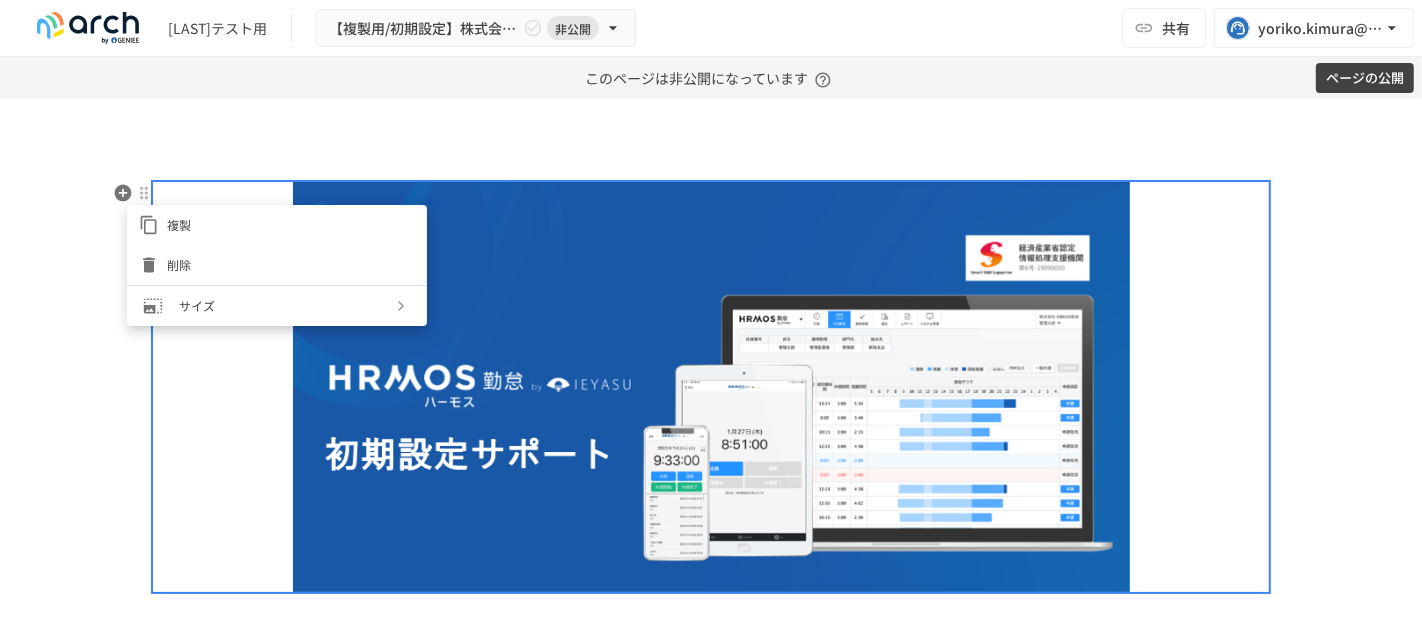 click at bounding box center (711, 310) 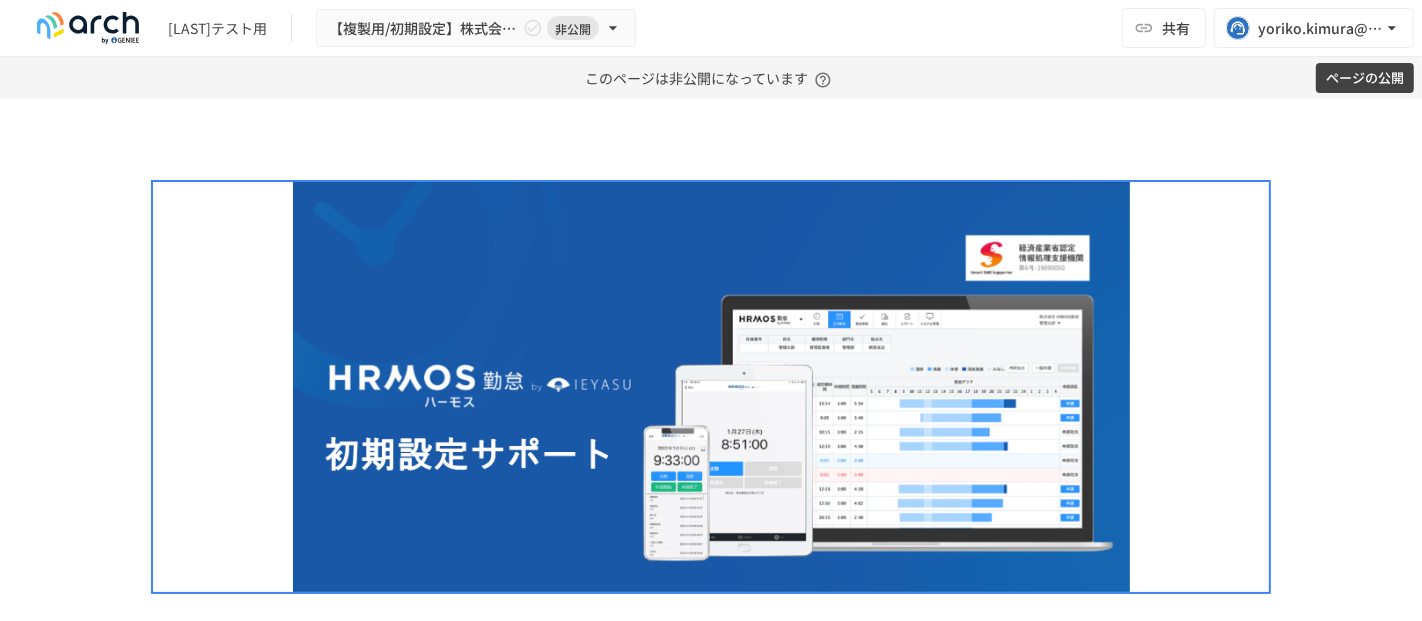 click on "**********" at bounding box center [711, 4750] 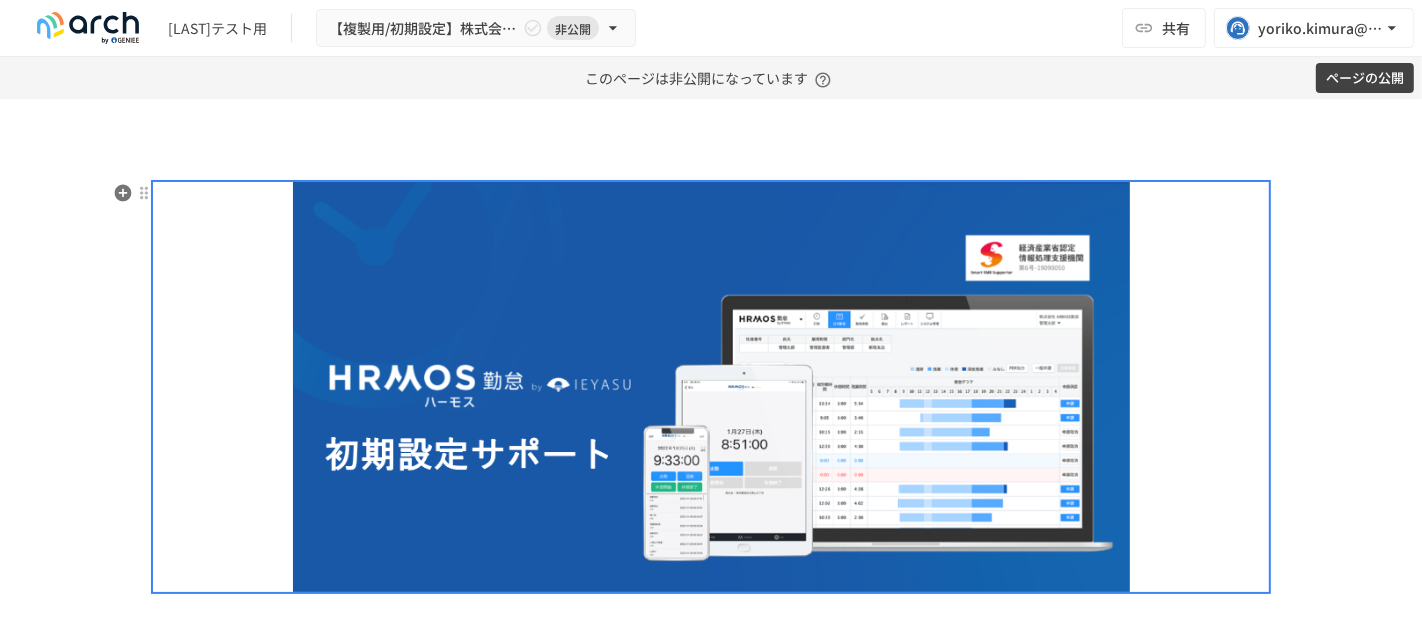 click on "**********" at bounding box center [711, 4620] 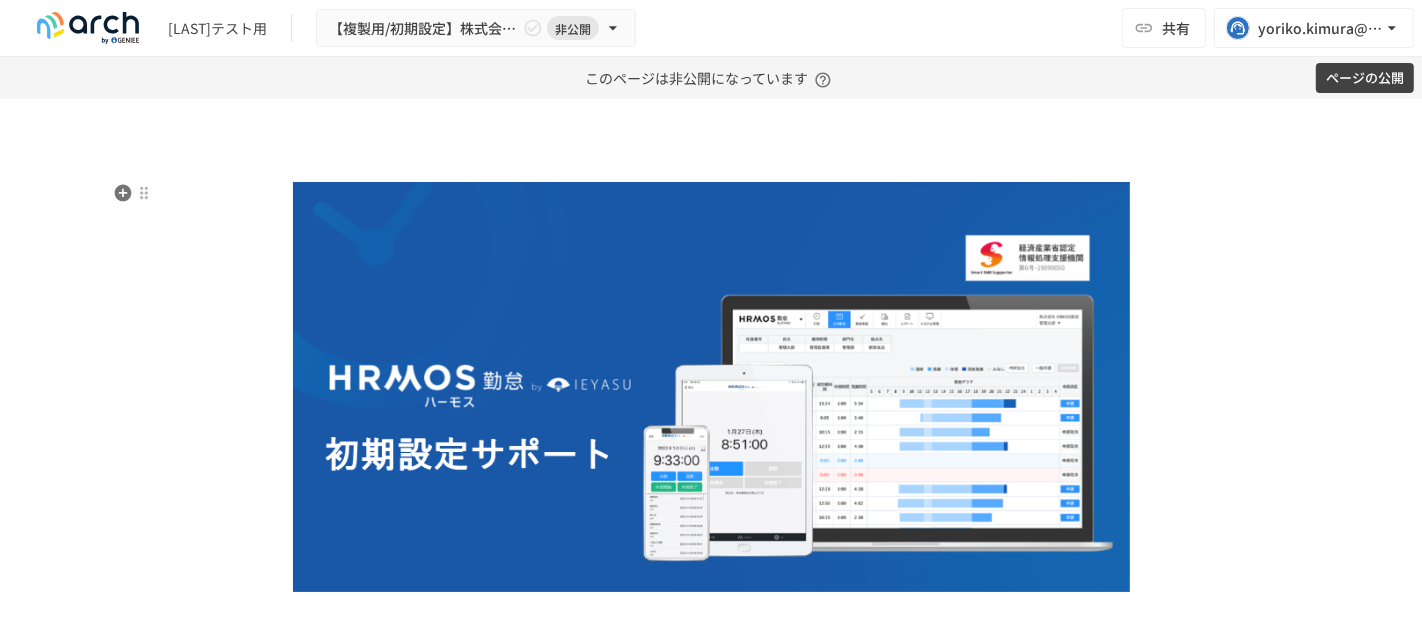 scroll, scrollTop: 2, scrollLeft: 0, axis: vertical 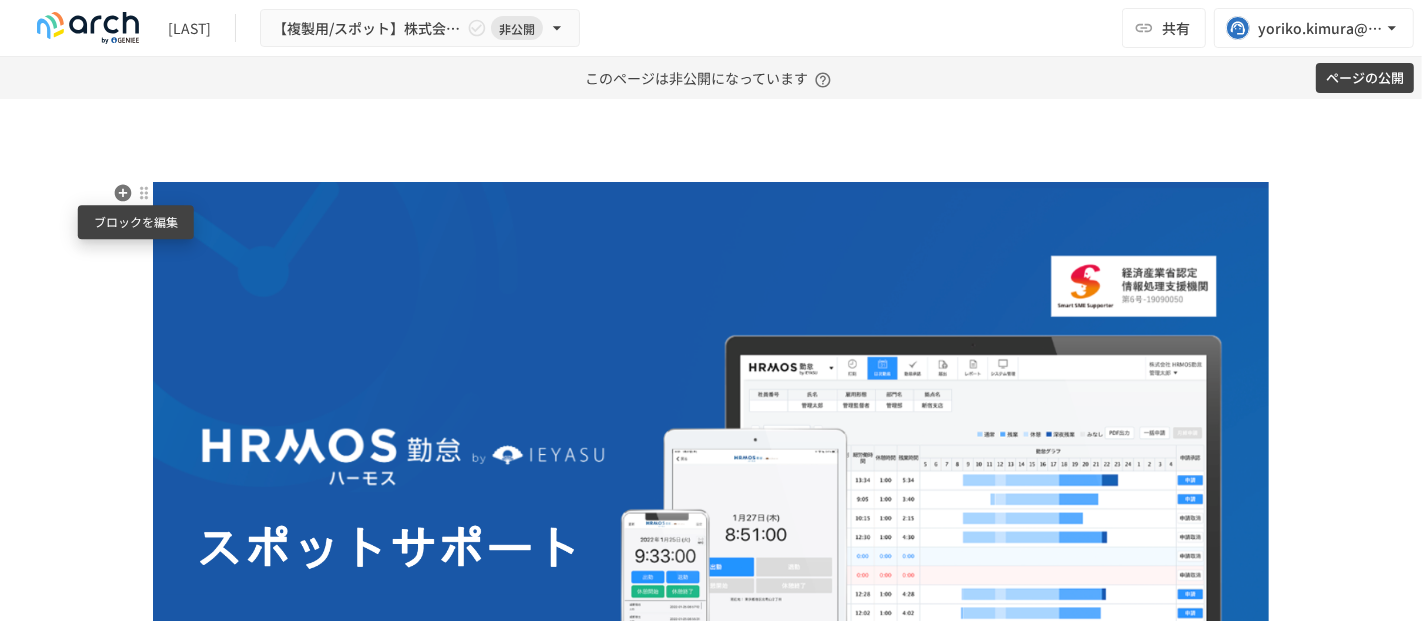 click at bounding box center (144, 193) 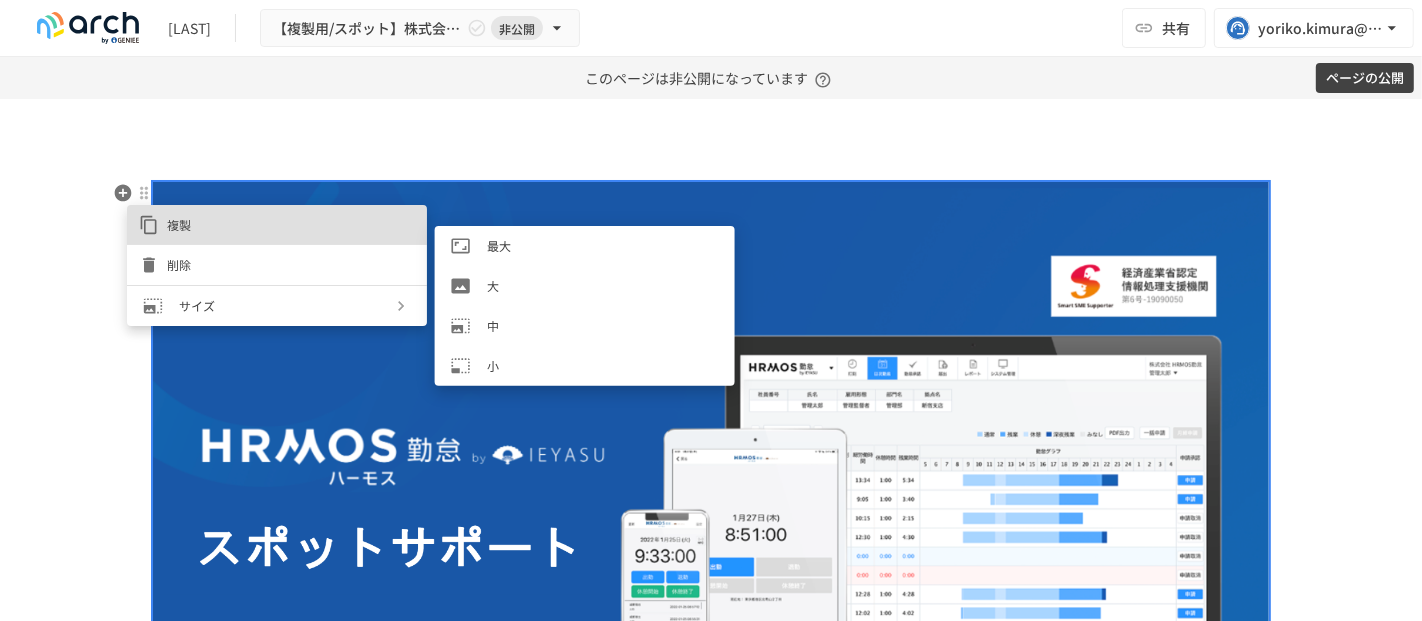 click on "大" at bounding box center [603, 285] 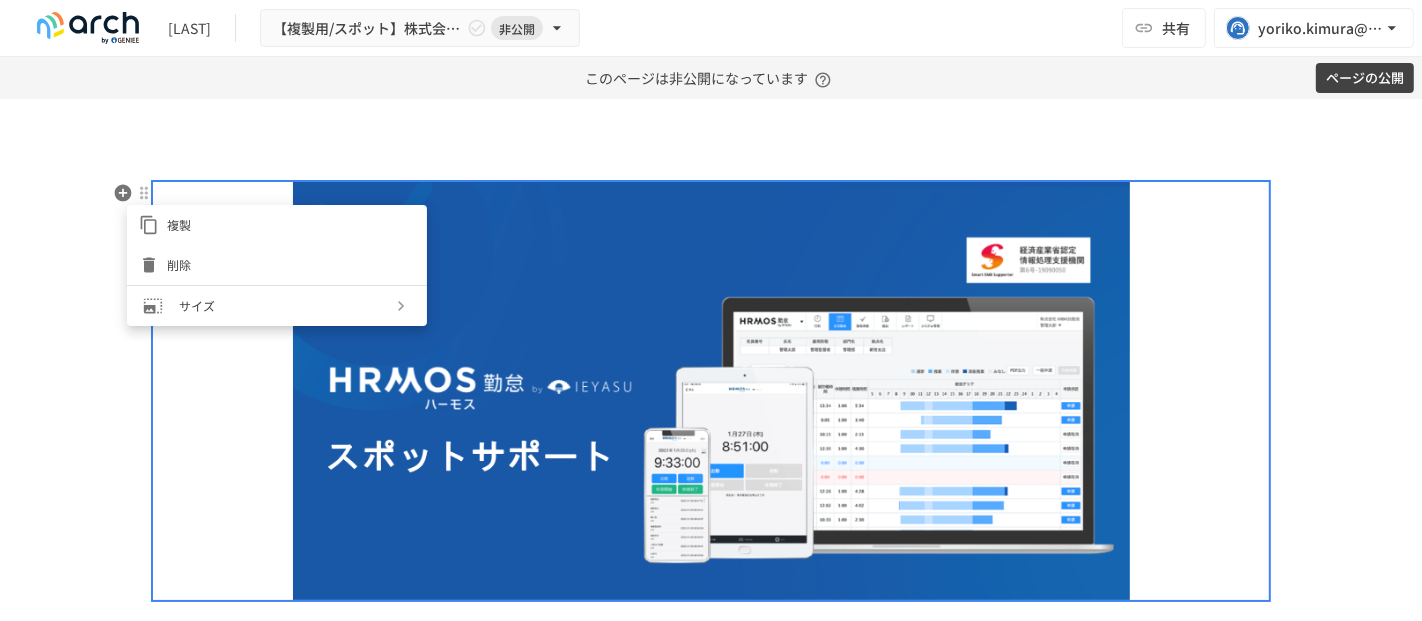 click at bounding box center [711, 310] 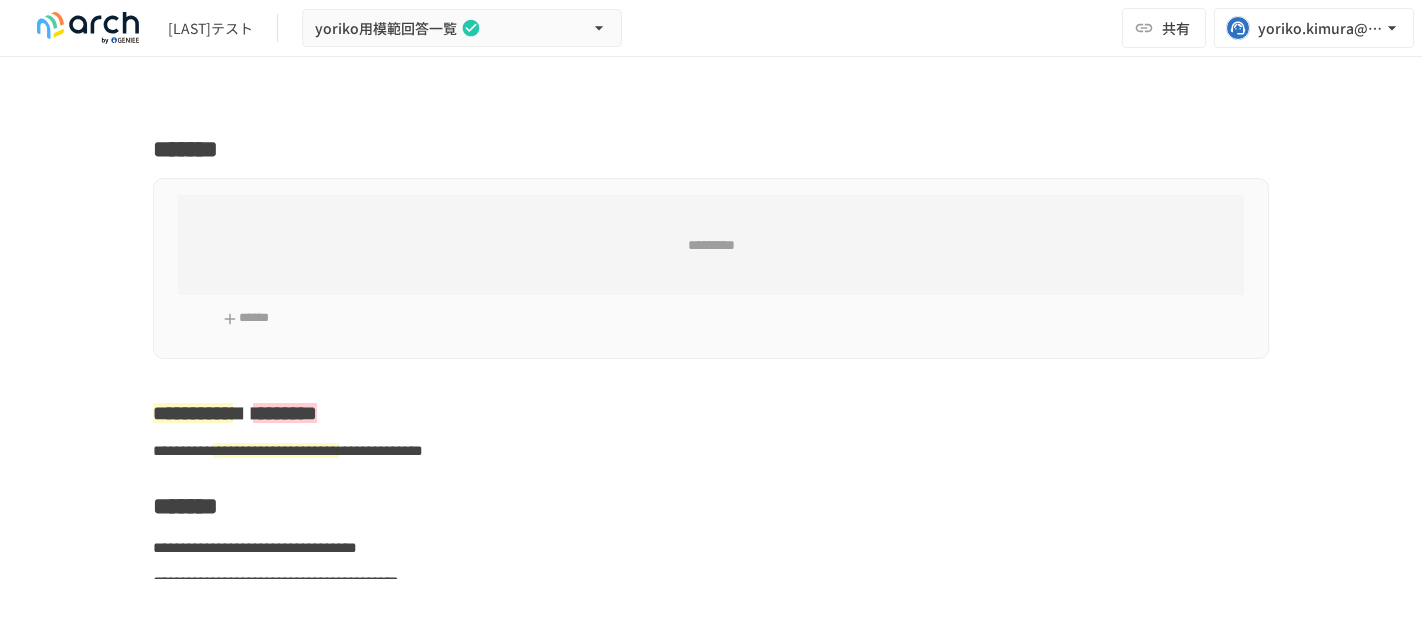 scroll, scrollTop: 0, scrollLeft: 0, axis: both 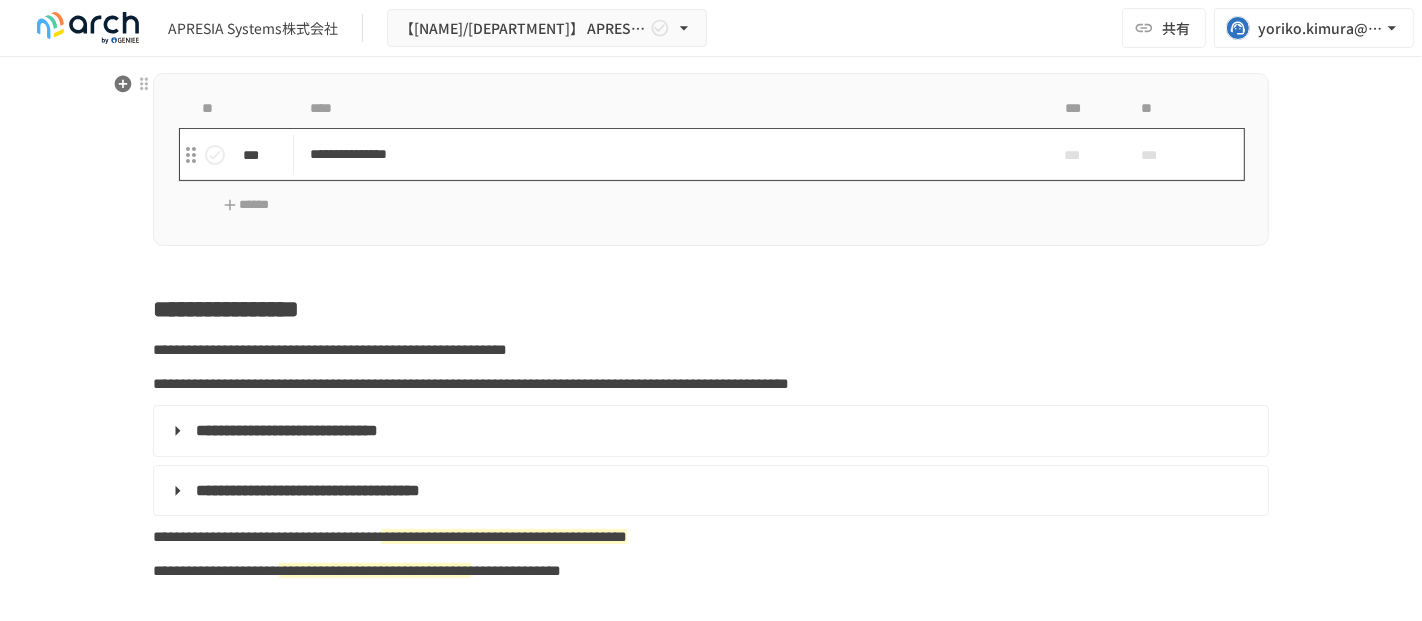 click on "**********" at bounding box center (669, 154) 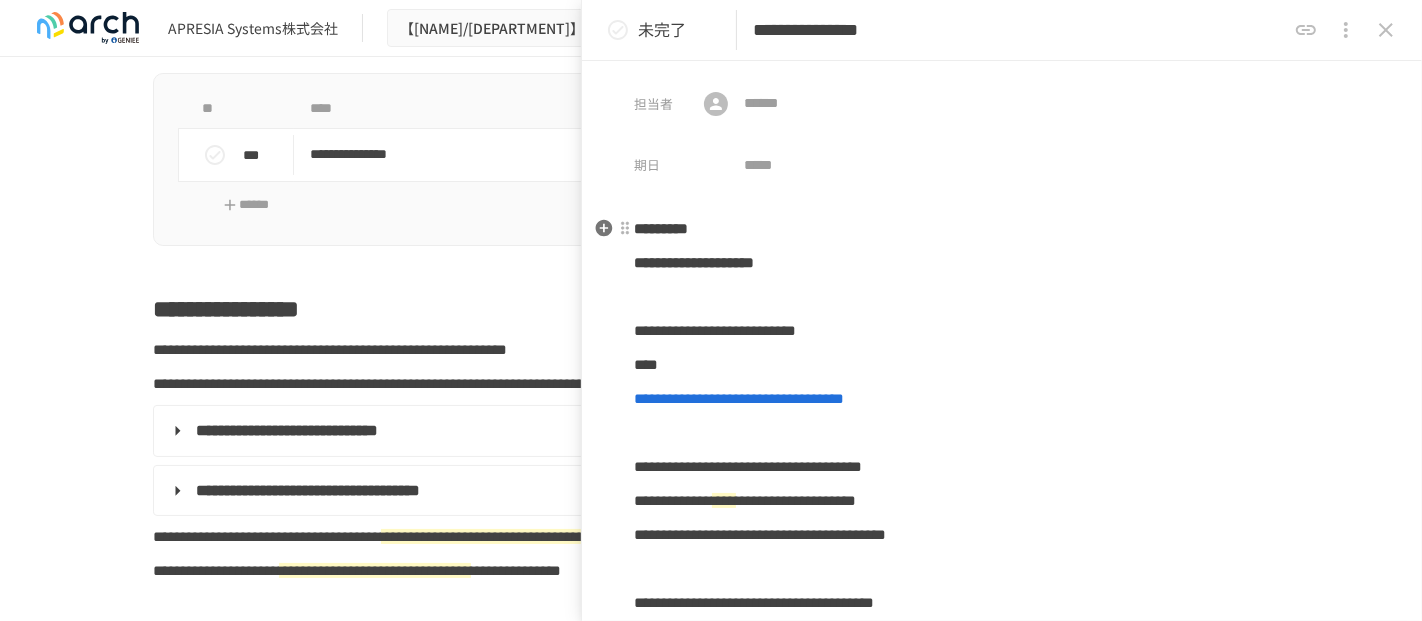 click on "*********" at bounding box center (1002, 229) 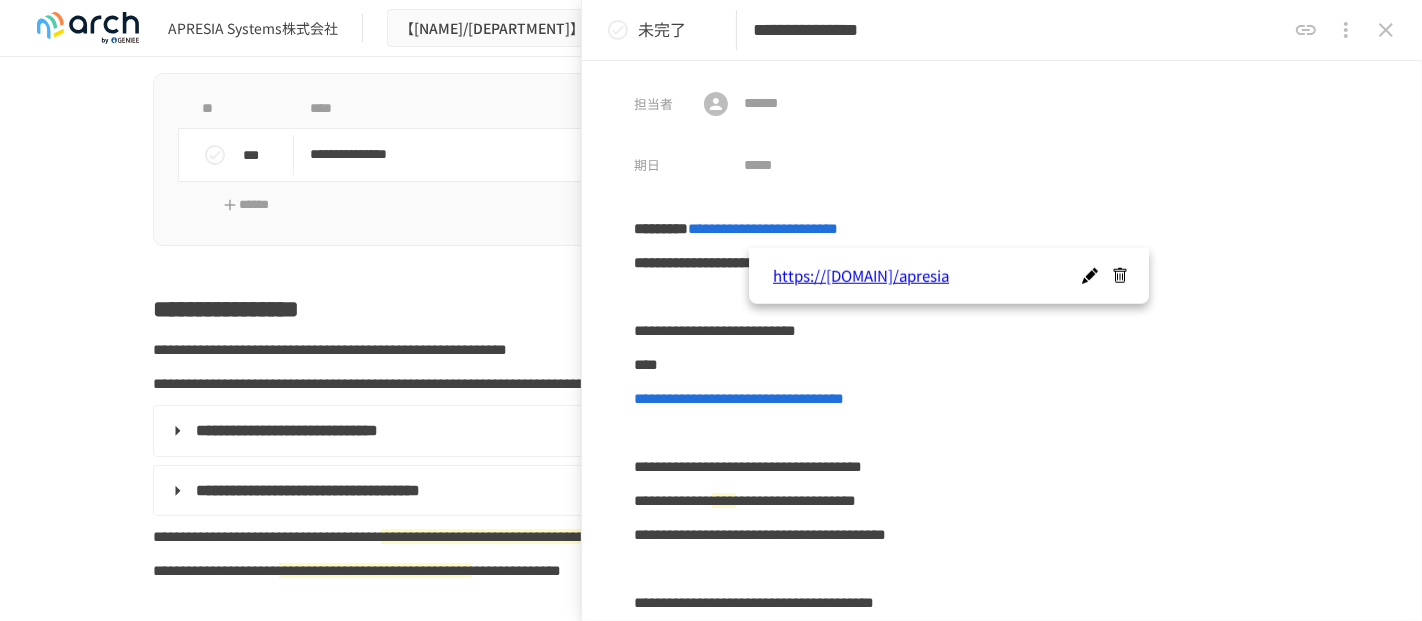 click on "担当者 ​ ​ 期日 ​" at bounding box center [1002, 122] 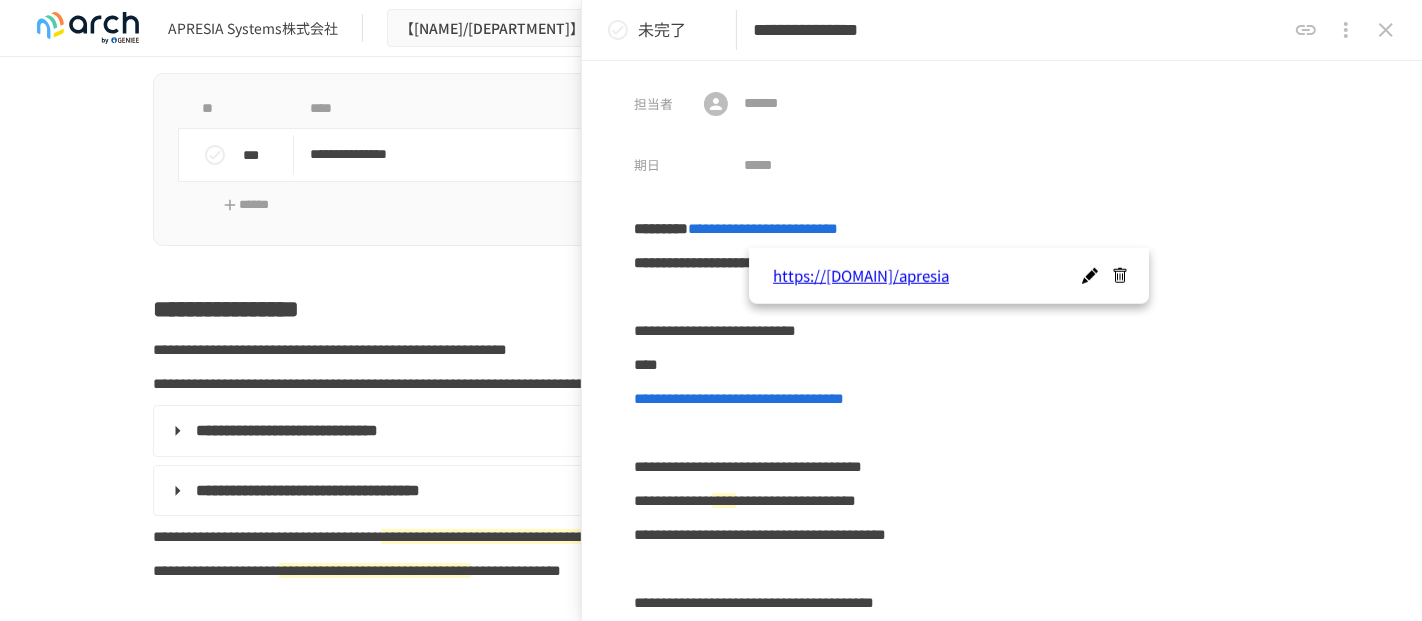 click 